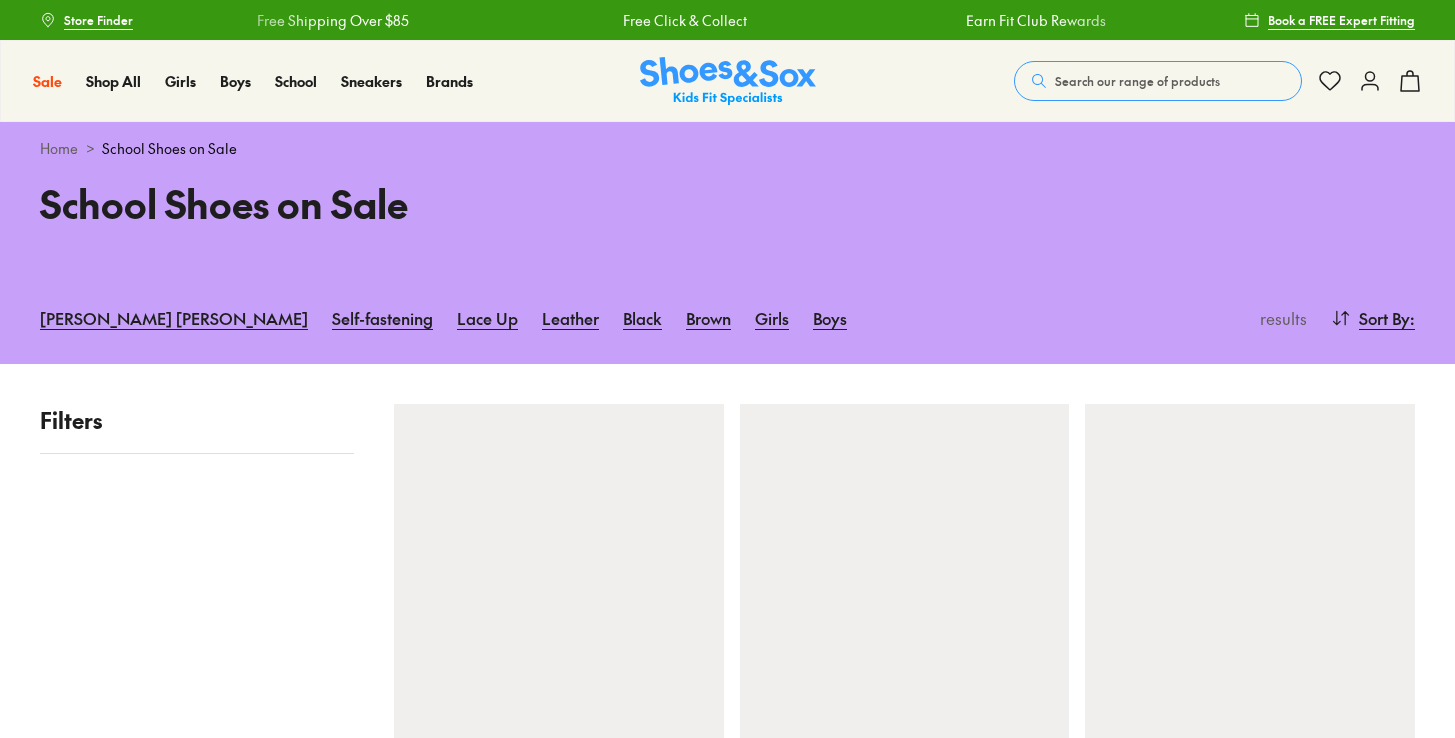 scroll, scrollTop: 0, scrollLeft: 0, axis: both 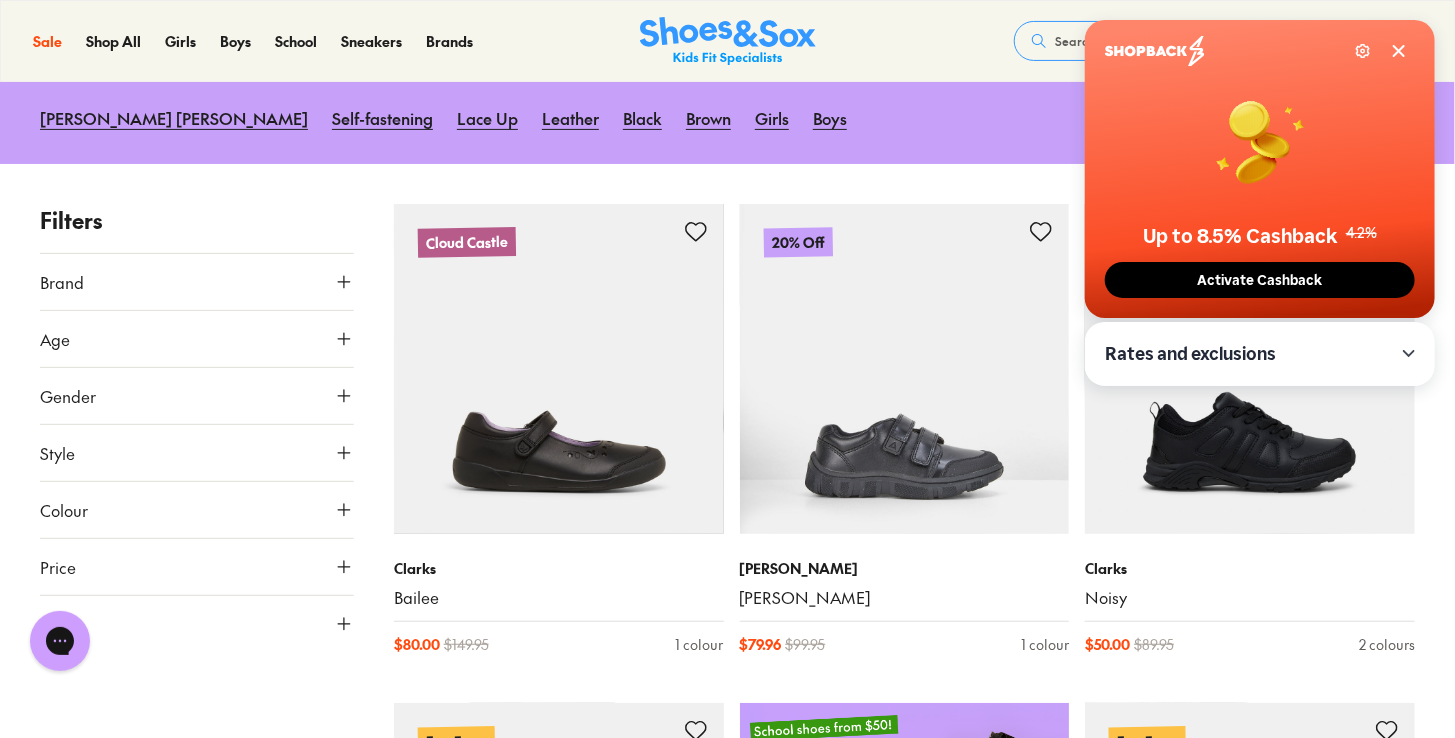 type on "***" 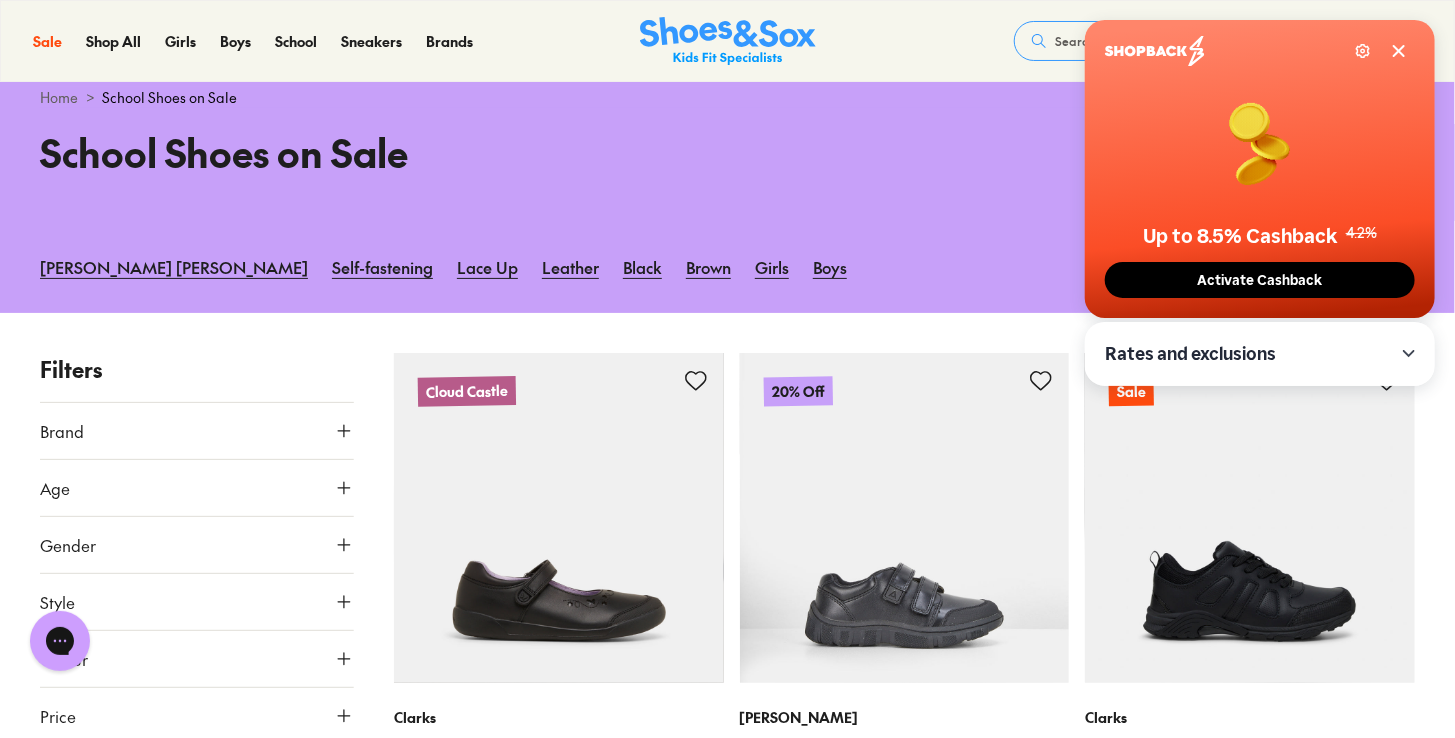 scroll, scrollTop: 0, scrollLeft: 0, axis: both 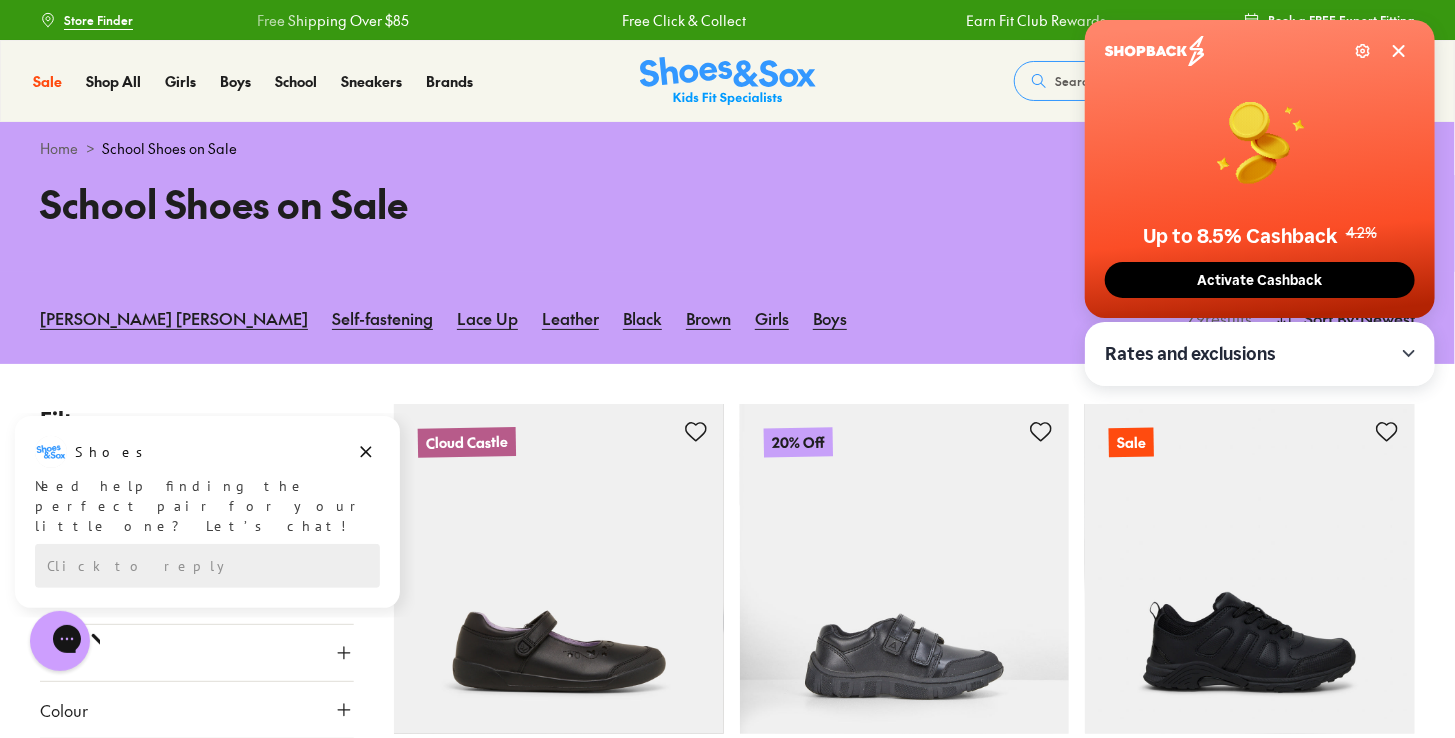 drag, startPoint x: 1402, startPoint y: 52, endPoint x: 1361, endPoint y: 73, distance: 46.06517 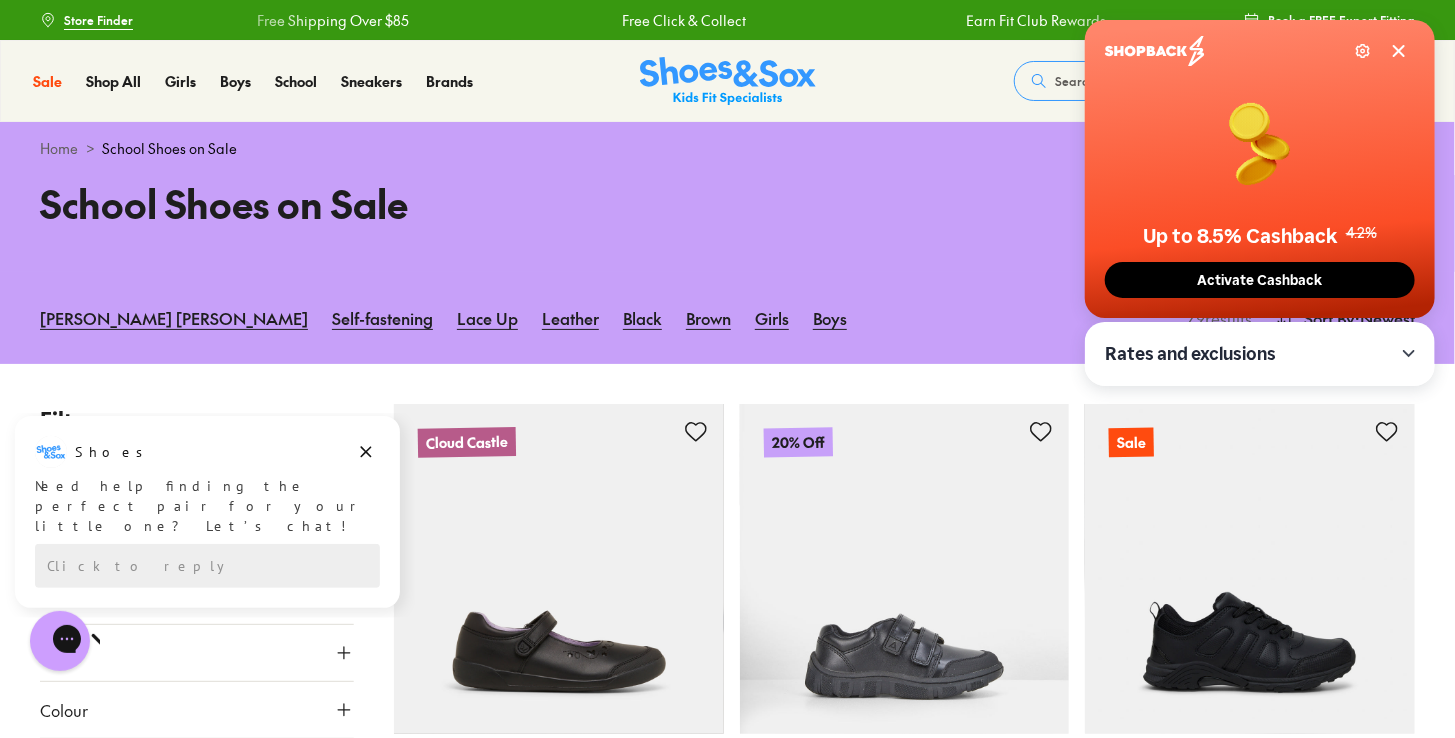 click 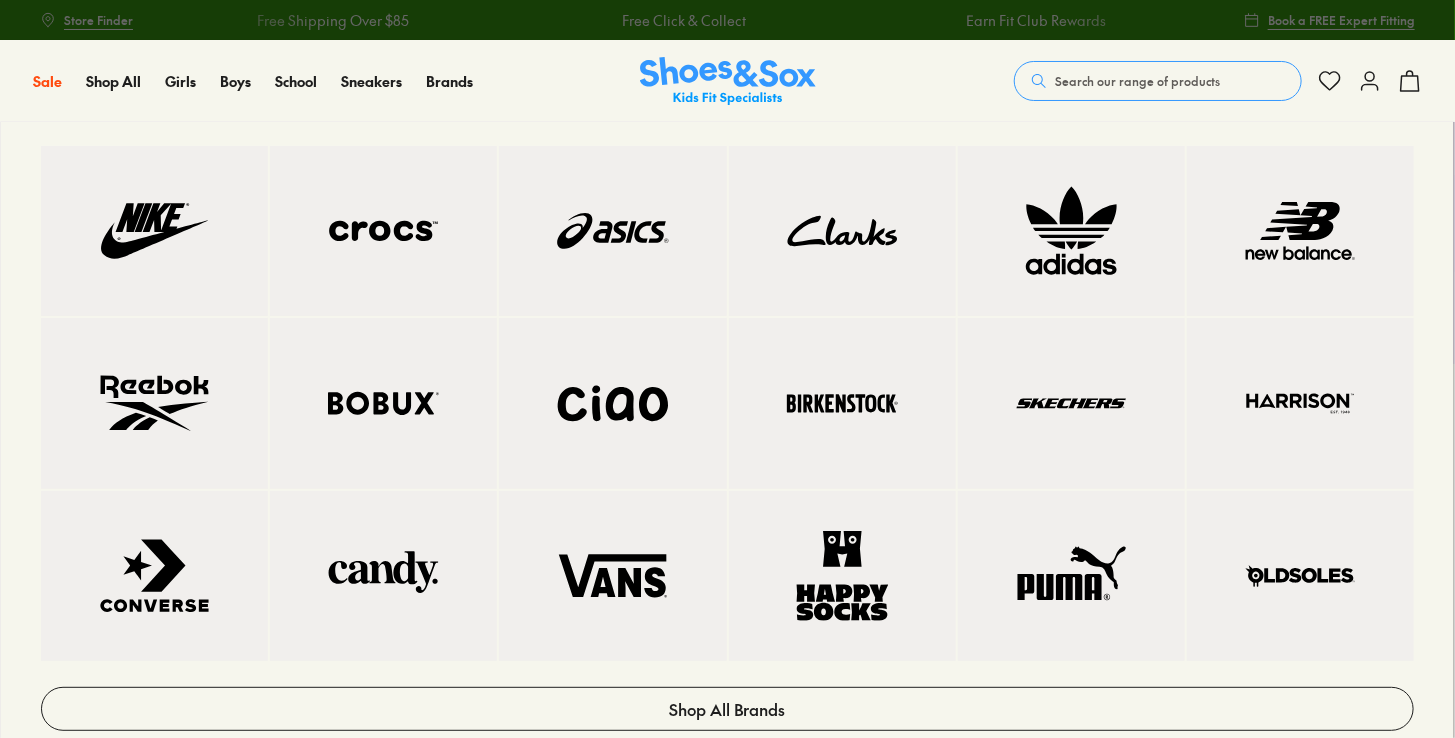click at bounding box center [612, 231] 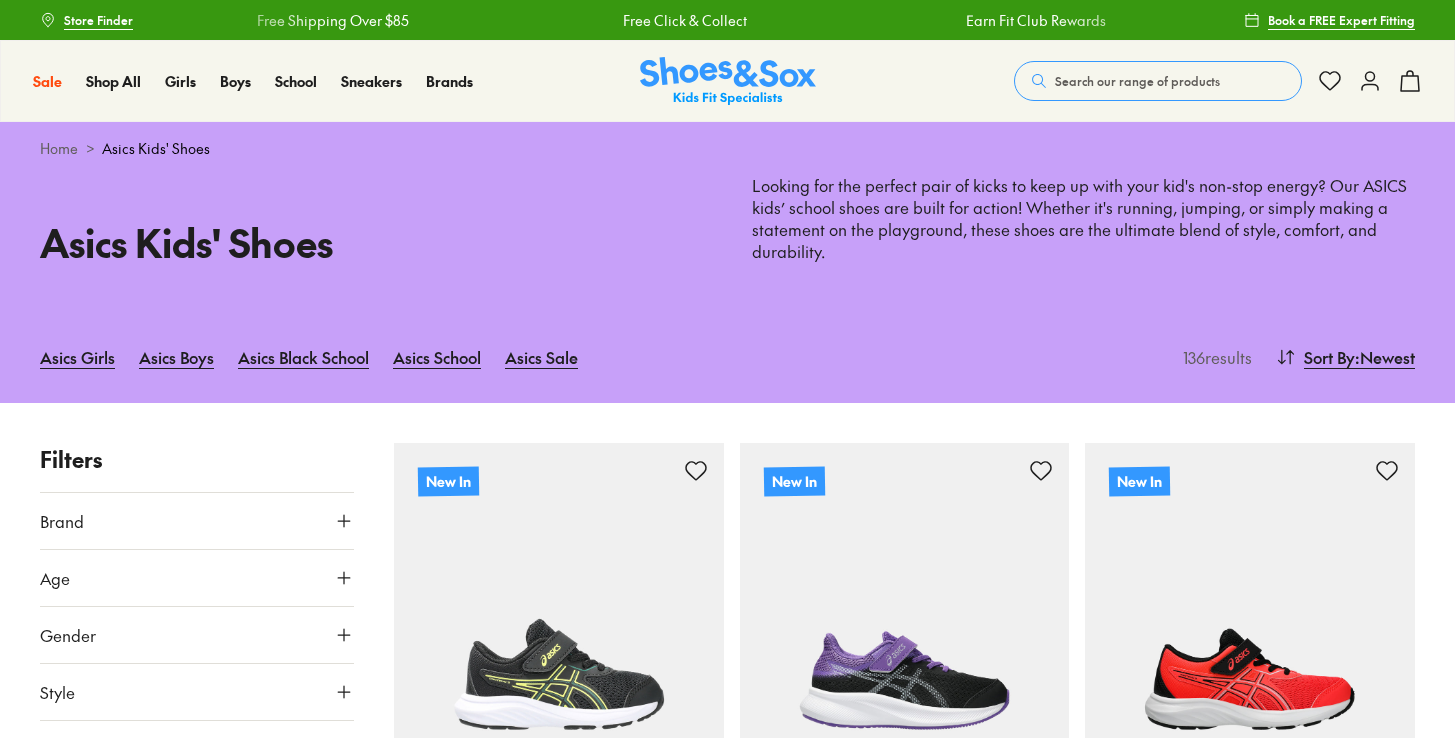 scroll, scrollTop: 0, scrollLeft: 0, axis: both 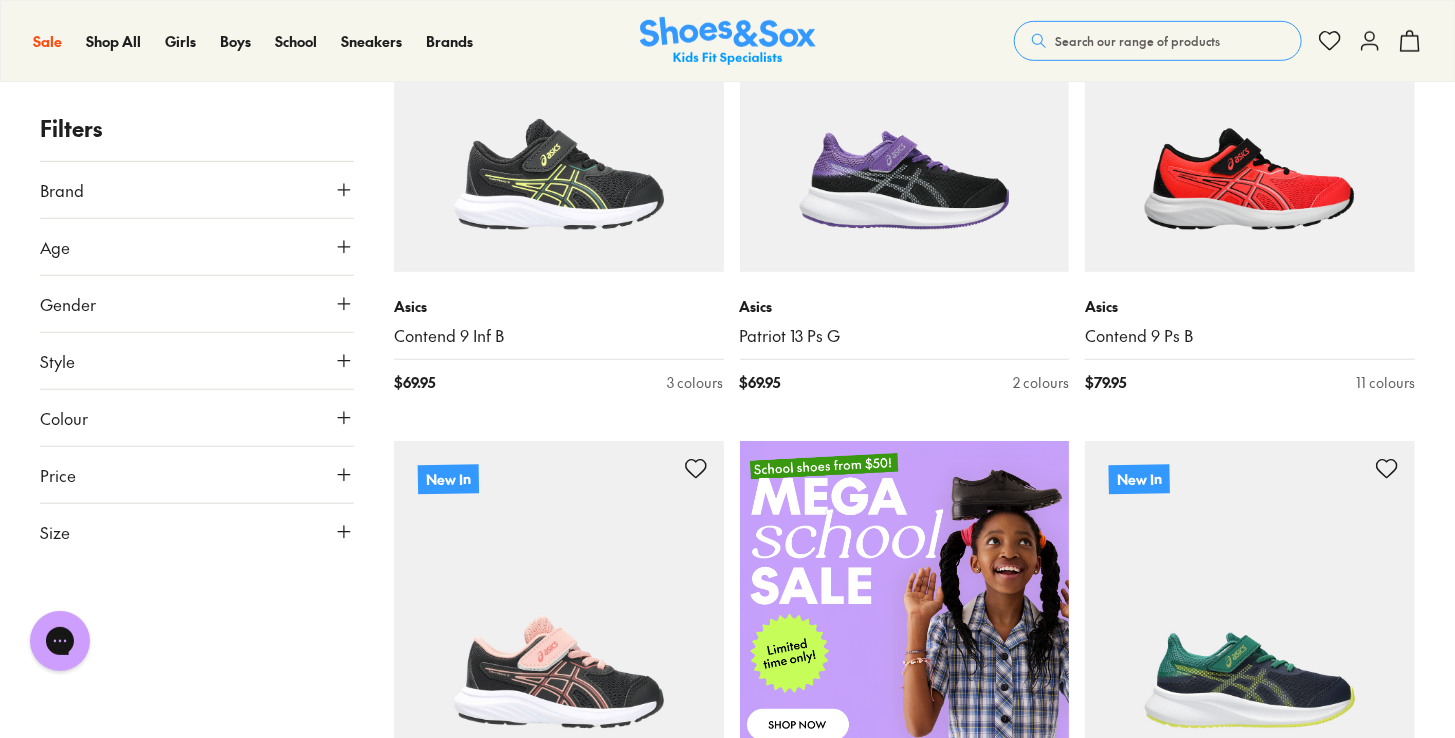 click 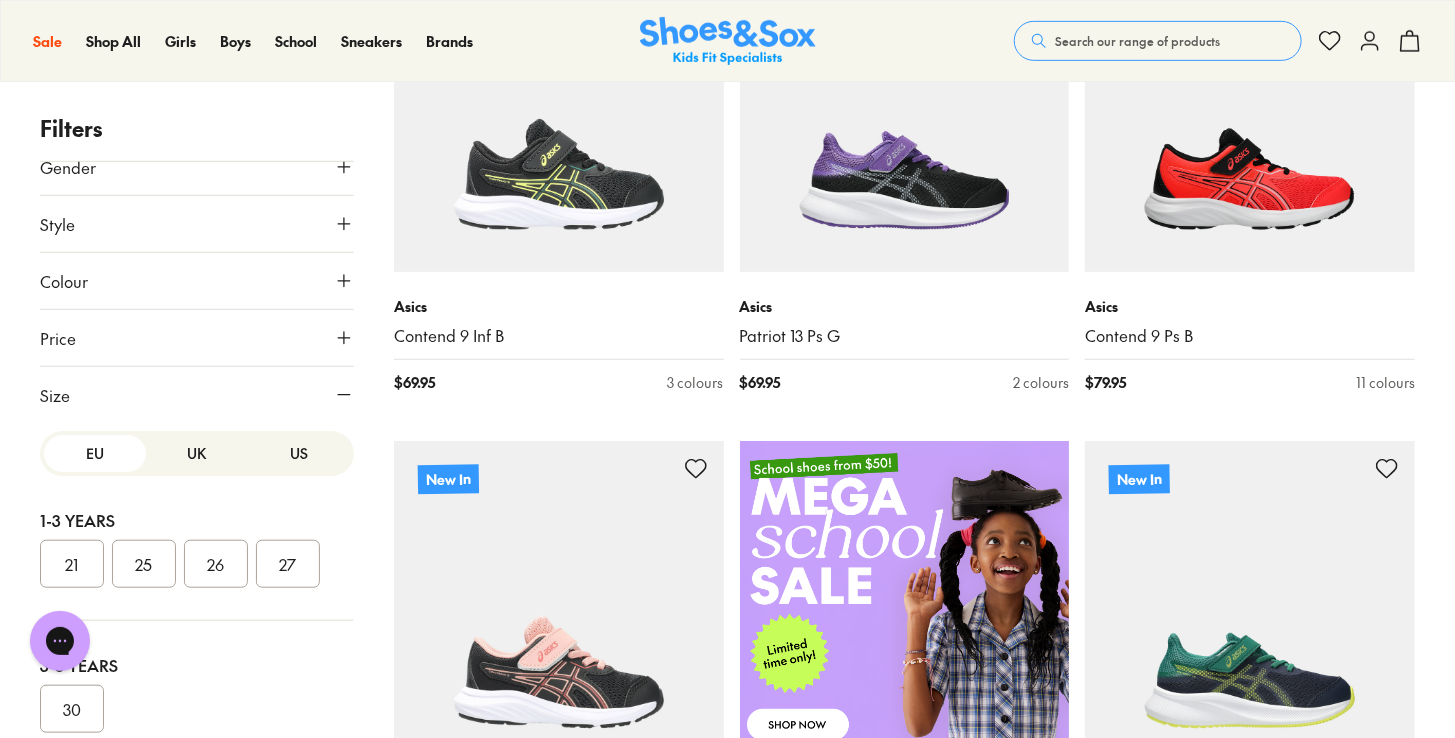 scroll, scrollTop: 194, scrollLeft: 0, axis: vertical 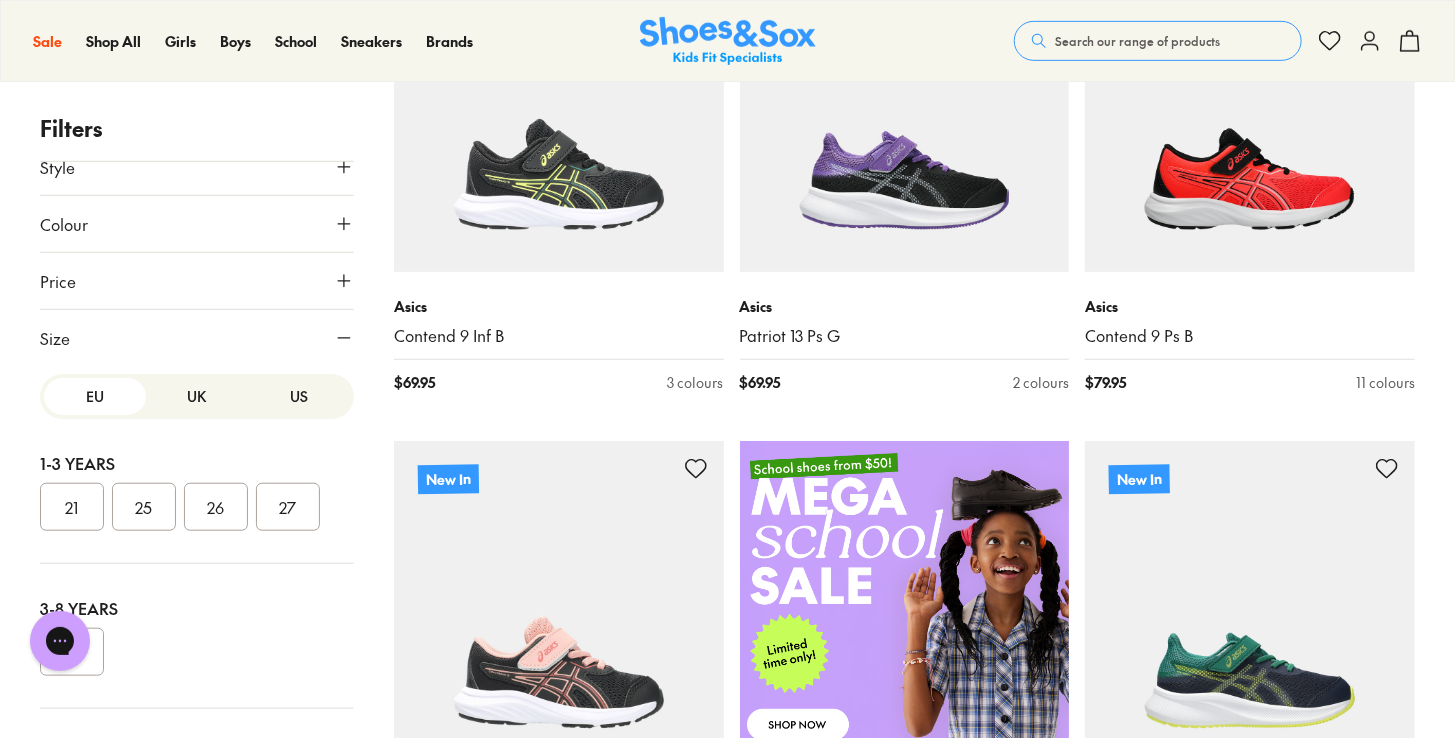 click on "US" at bounding box center [299, 396] 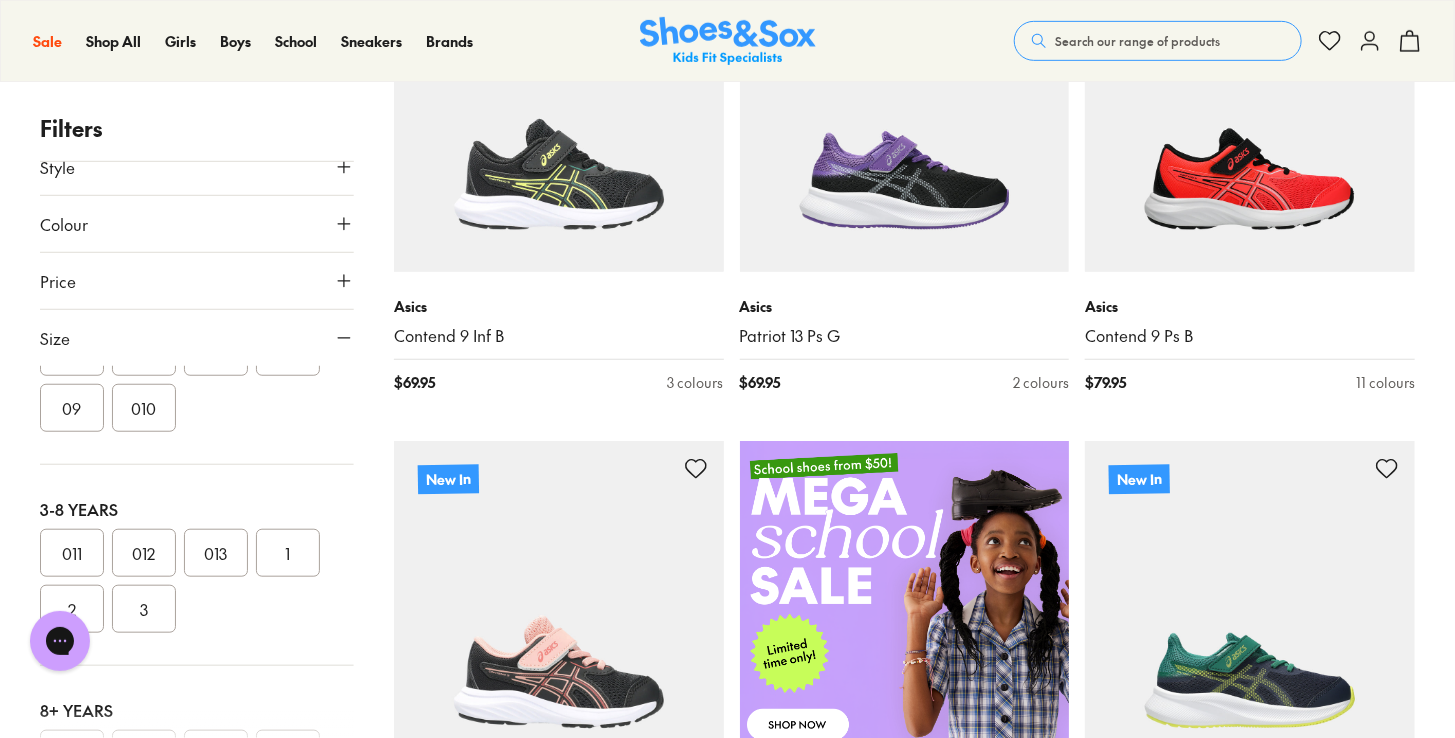 scroll, scrollTop: 608, scrollLeft: 0, axis: vertical 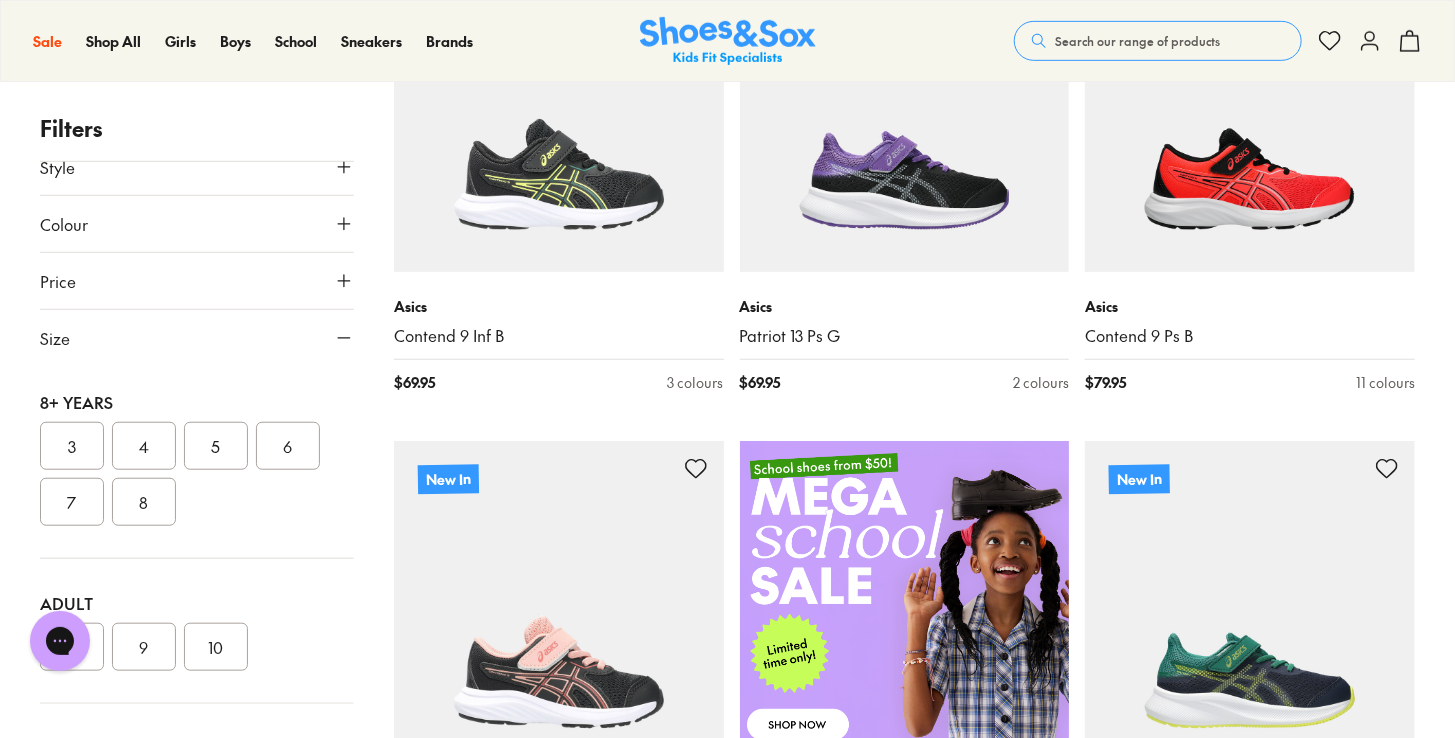 click on "3" at bounding box center (72, 446) 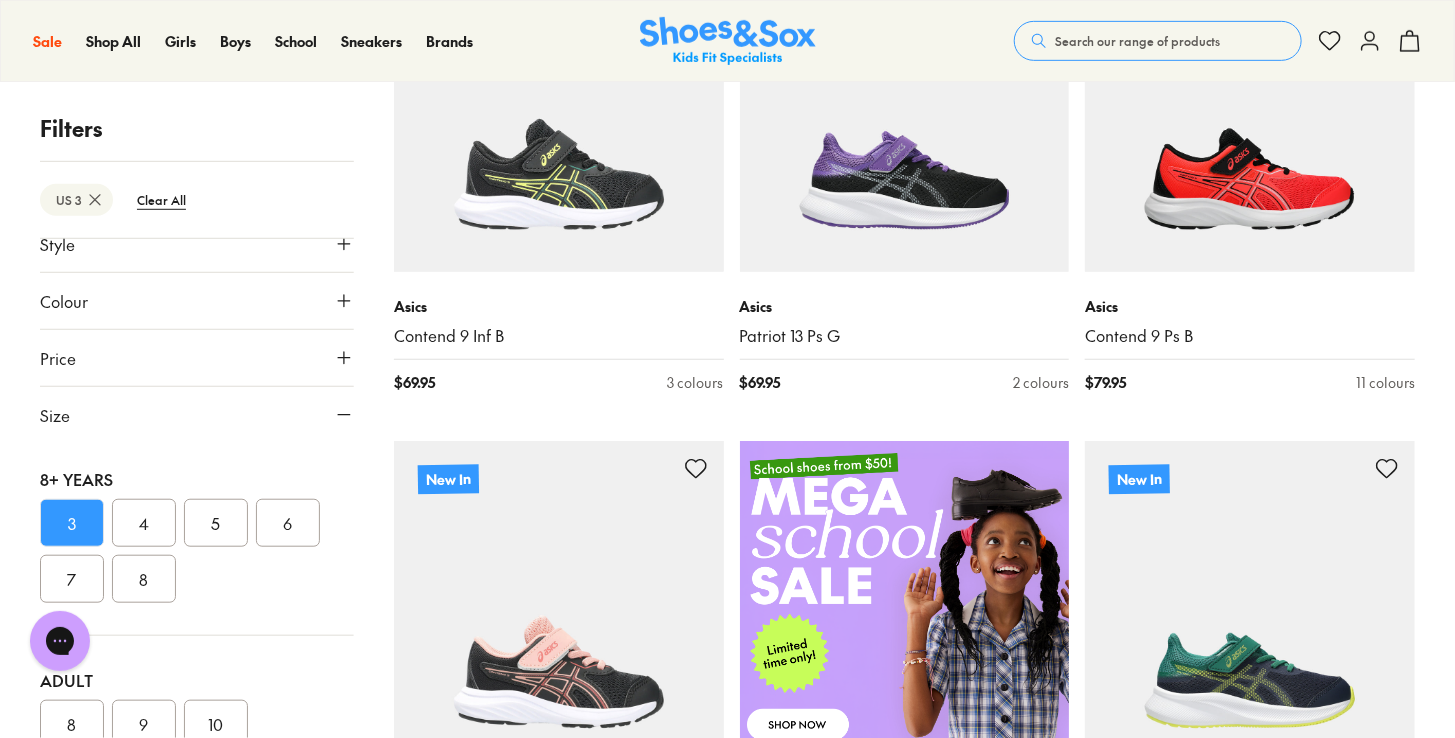 scroll, scrollTop: 45, scrollLeft: 0, axis: vertical 